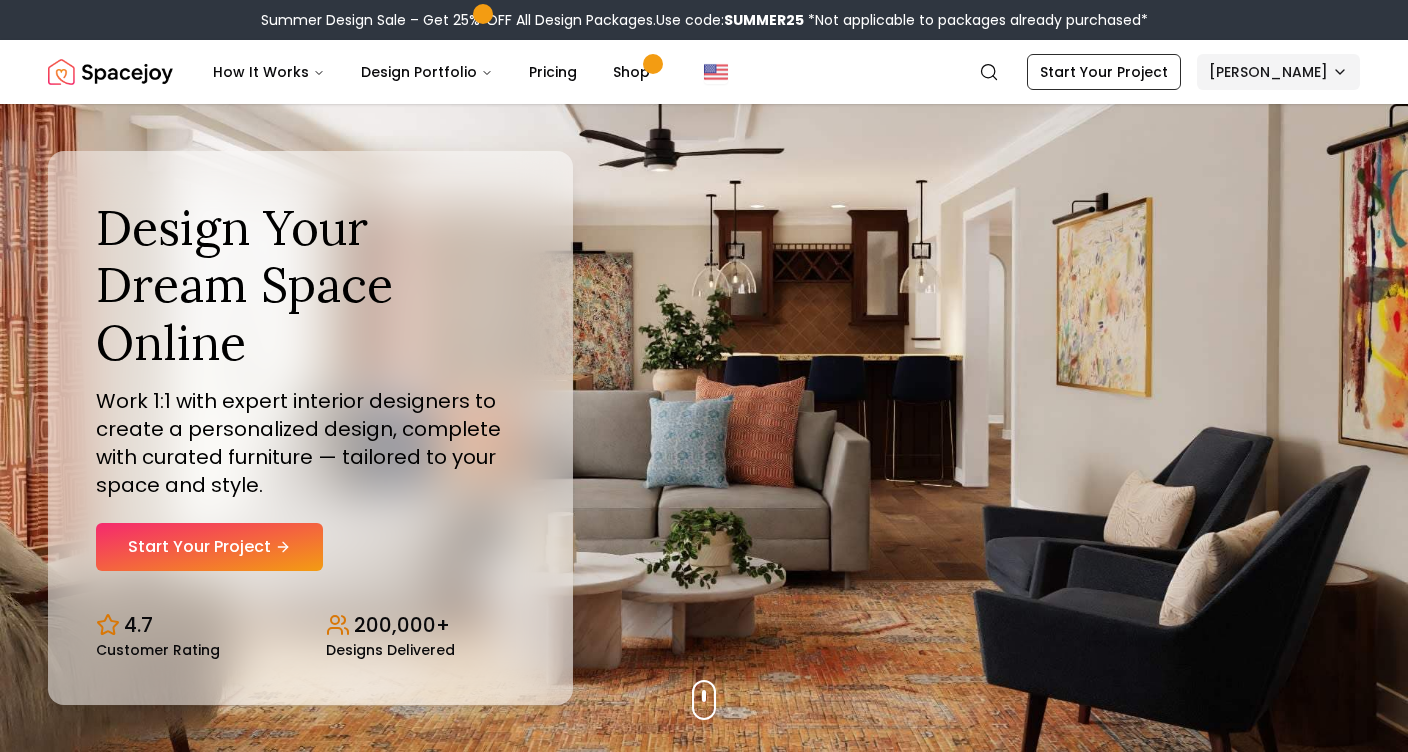 scroll, scrollTop: 0, scrollLeft: 0, axis: both 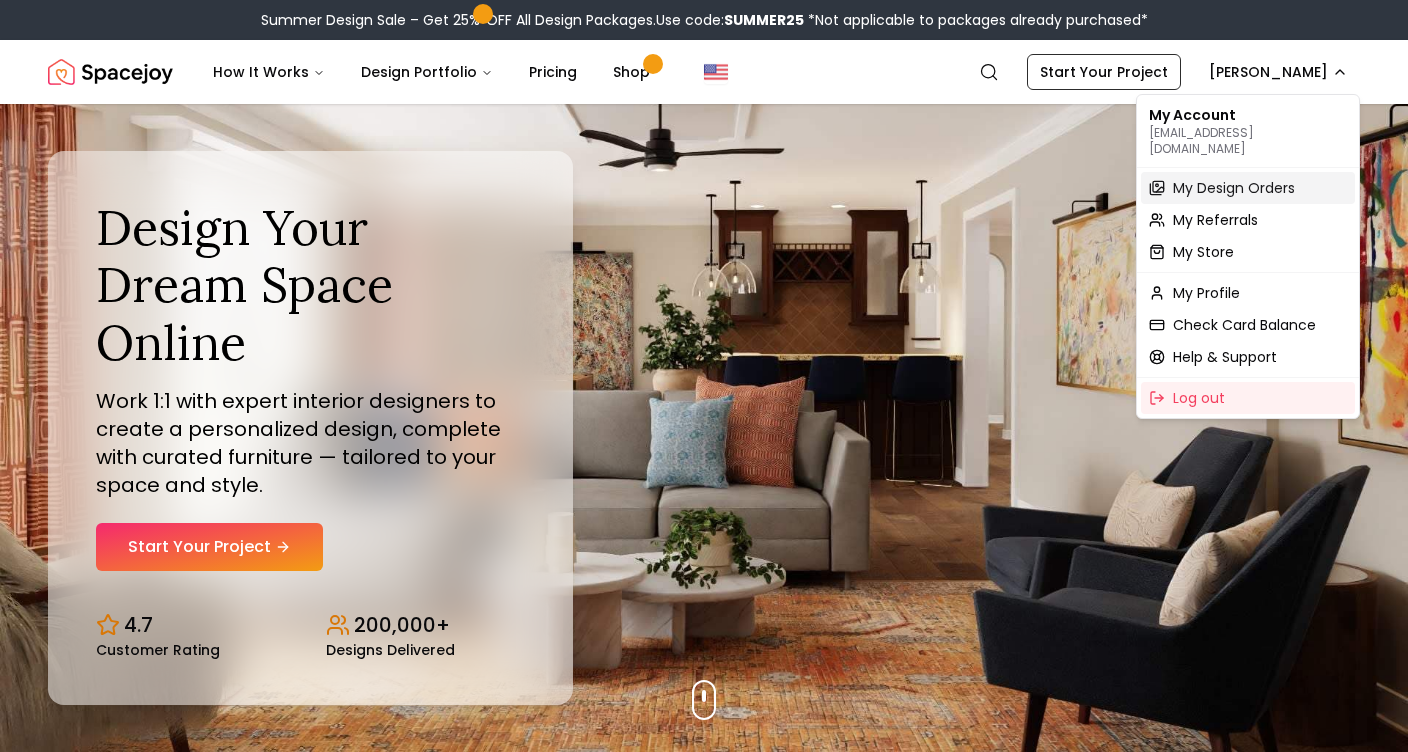 click on "My Design Orders" at bounding box center [1234, 188] 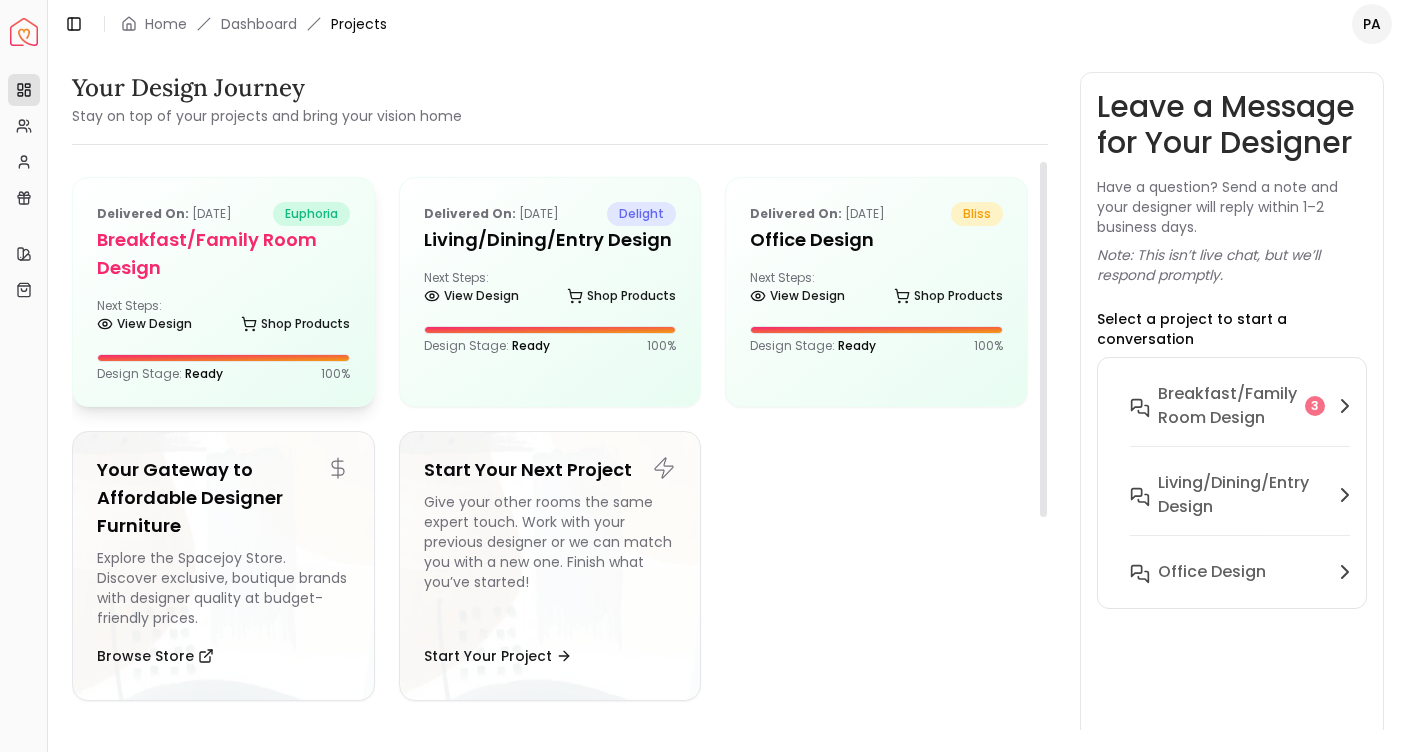 click on "Delivered on:   [DATE] euphoria Breakfast/Family Room Design Next Steps: View Design Shop Products Design Stage:   Ready 100 %" at bounding box center [223, 292] 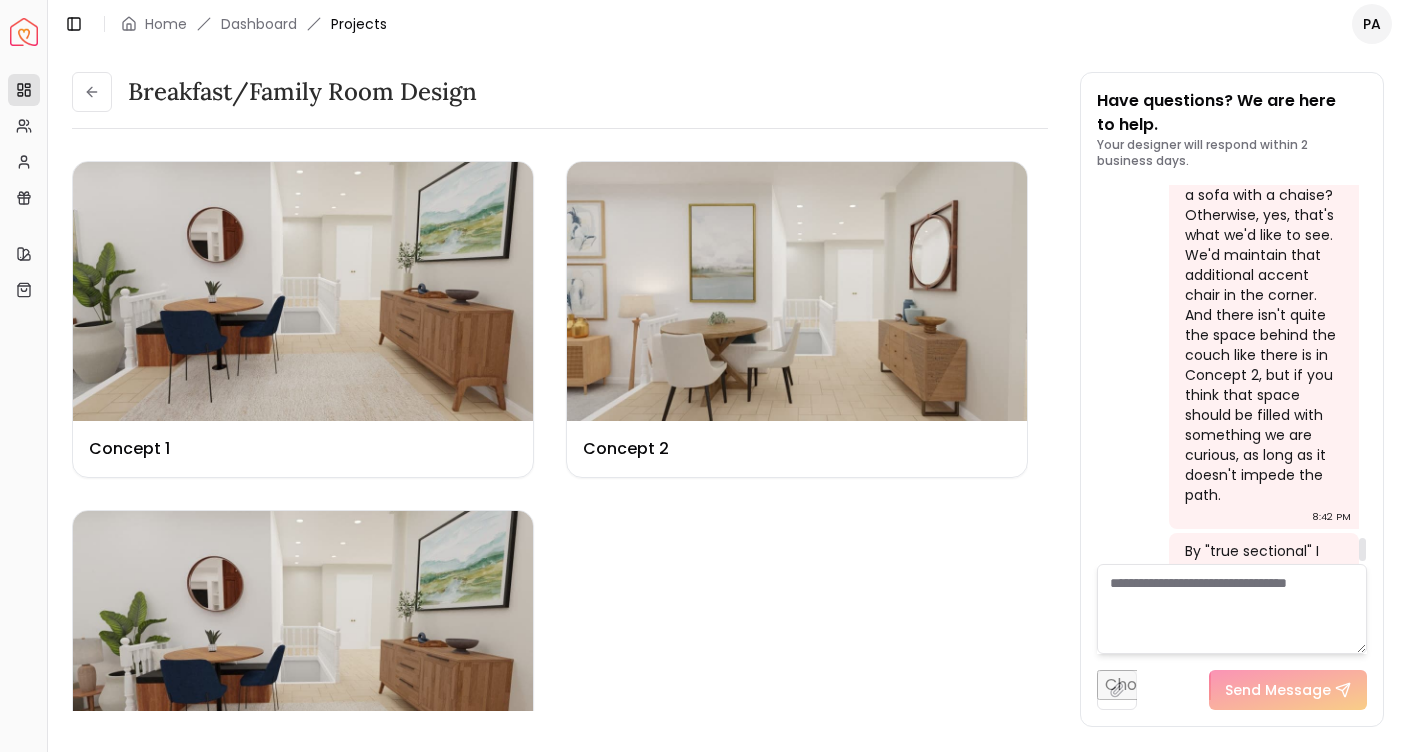 scroll, scrollTop: 5961, scrollLeft: 0, axis: vertical 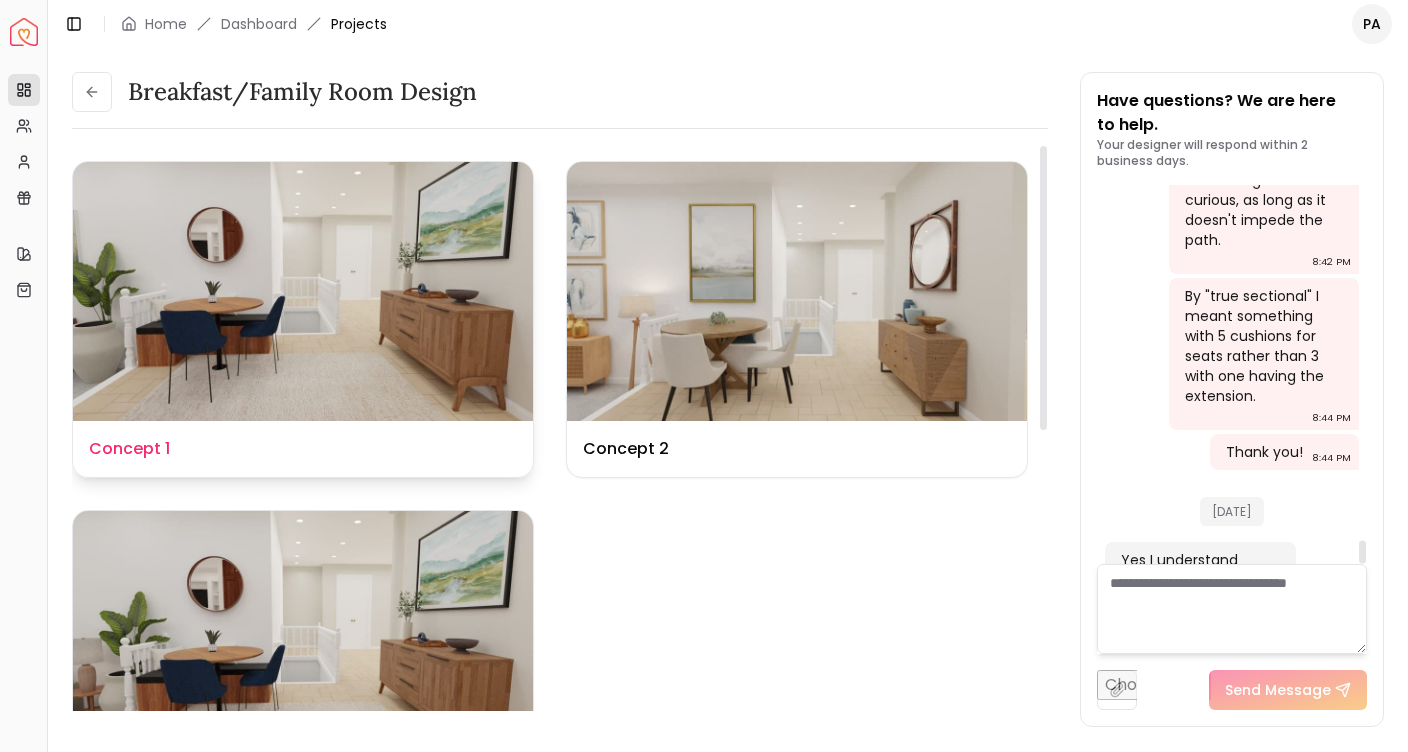 click at bounding box center [303, 291] 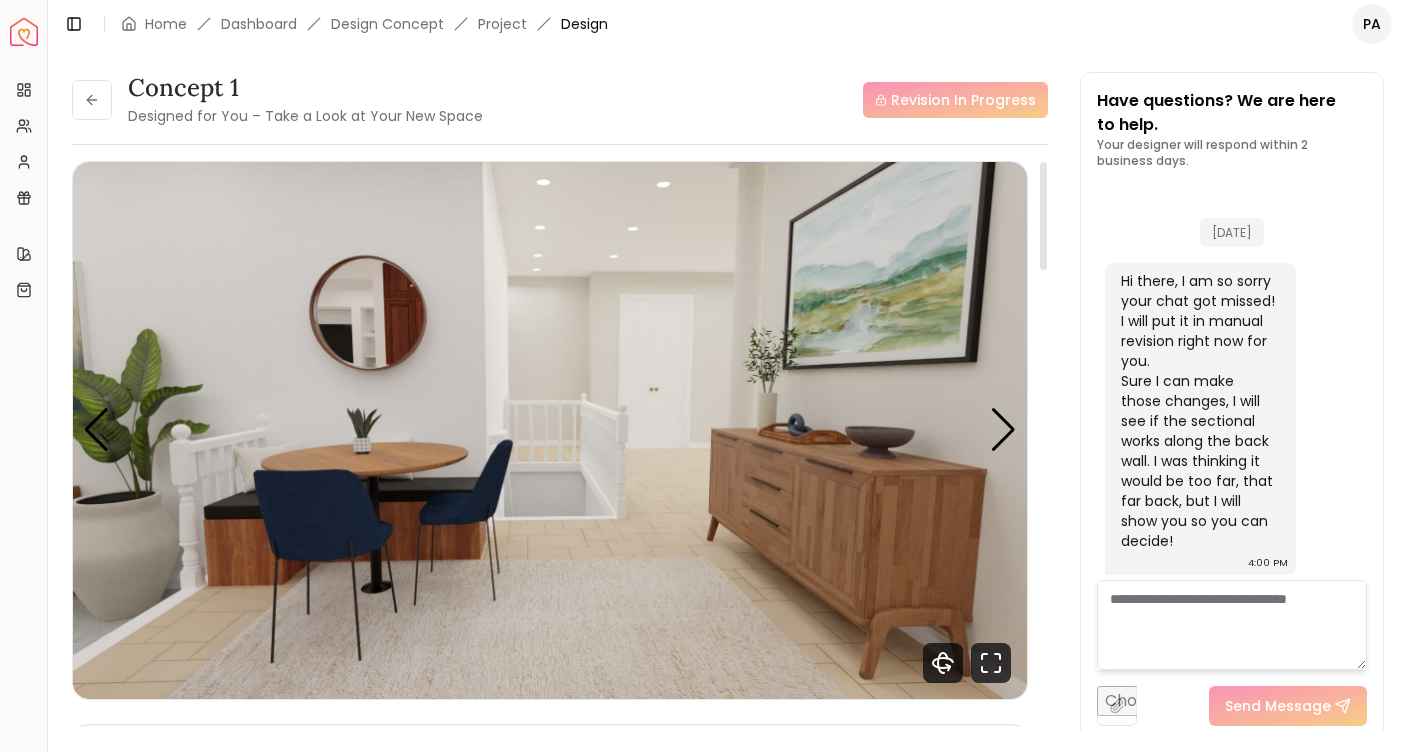 scroll, scrollTop: 5945, scrollLeft: 0, axis: vertical 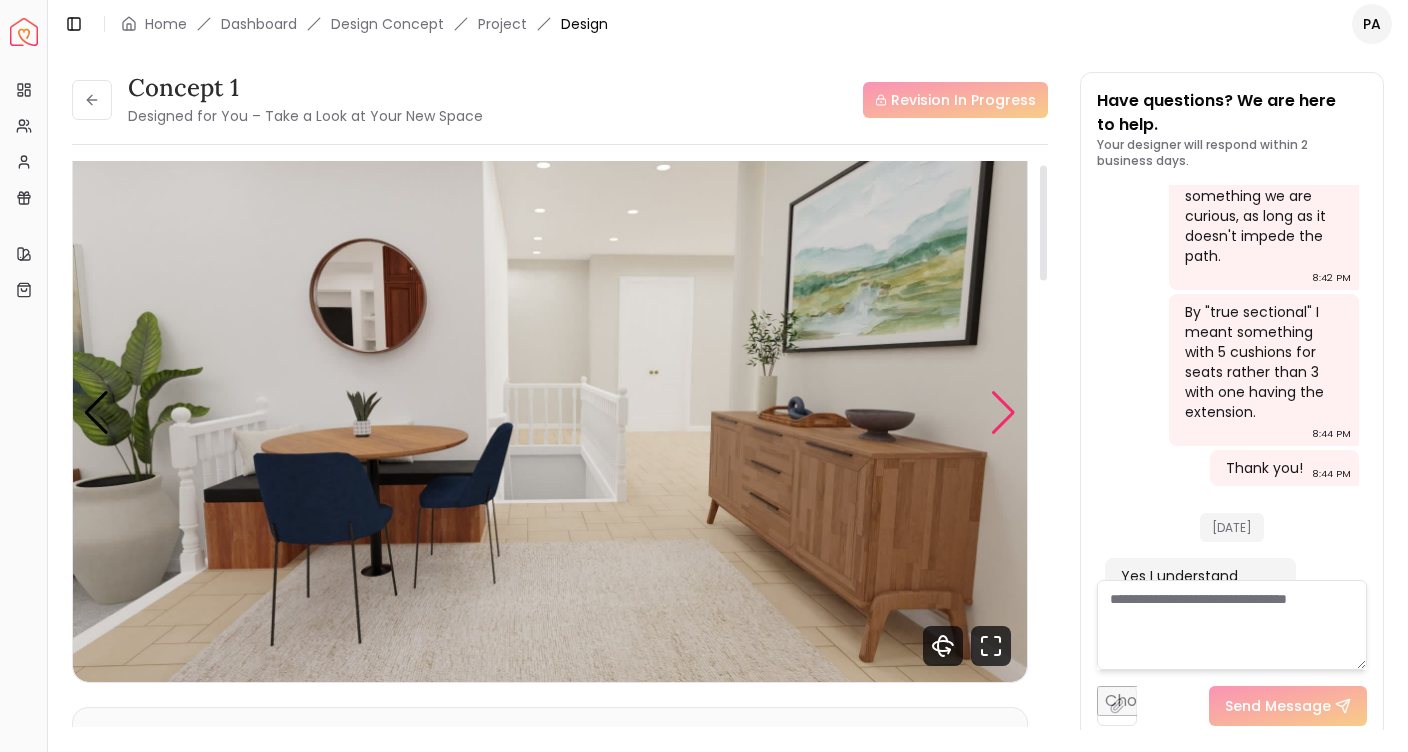 click at bounding box center (1003, 413) 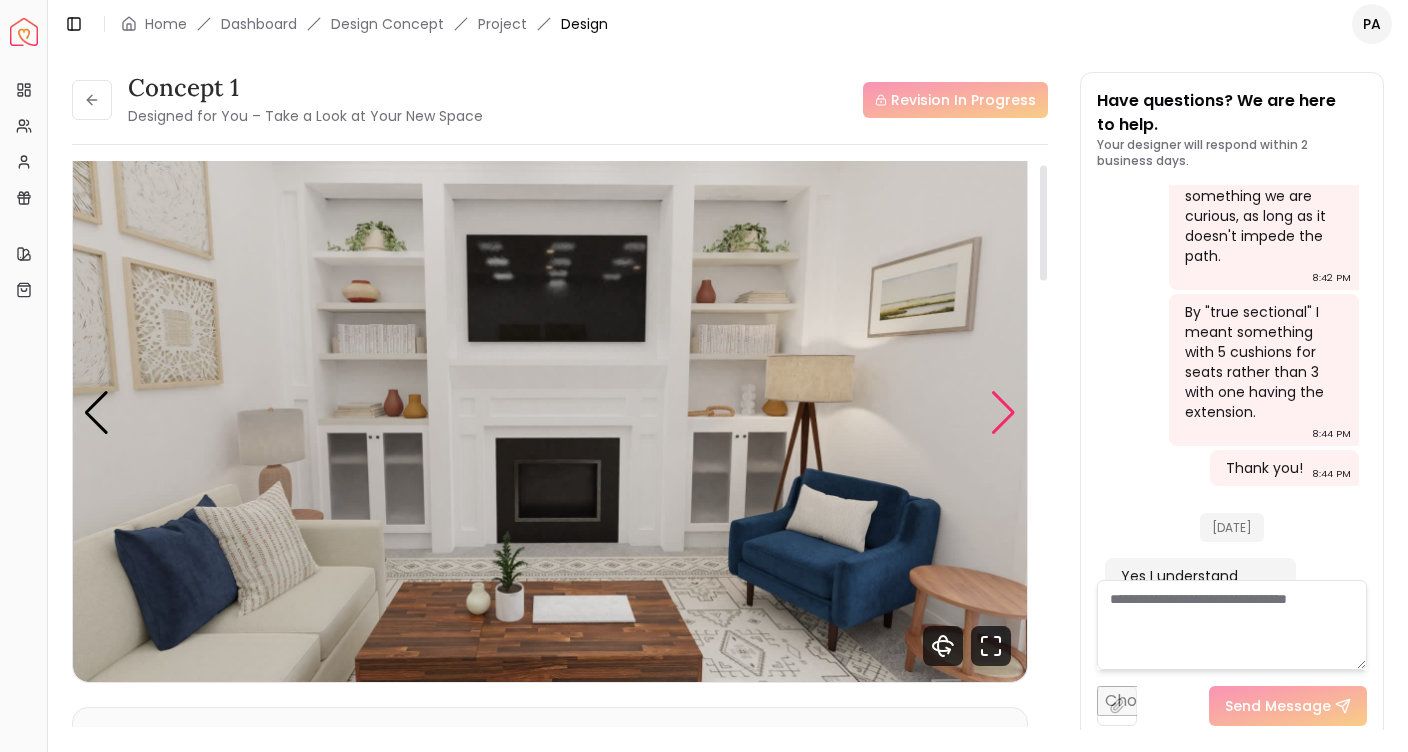 click at bounding box center [1003, 413] 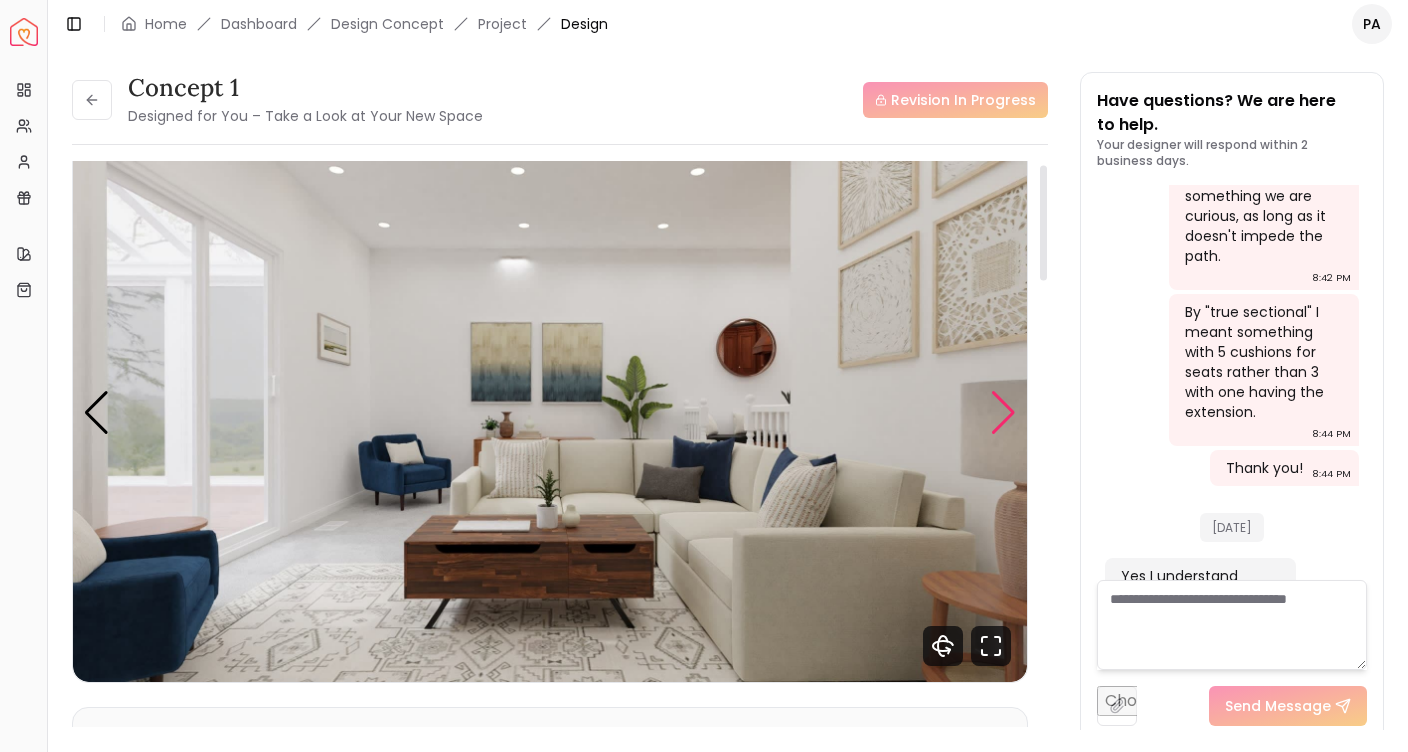 click at bounding box center (1003, 413) 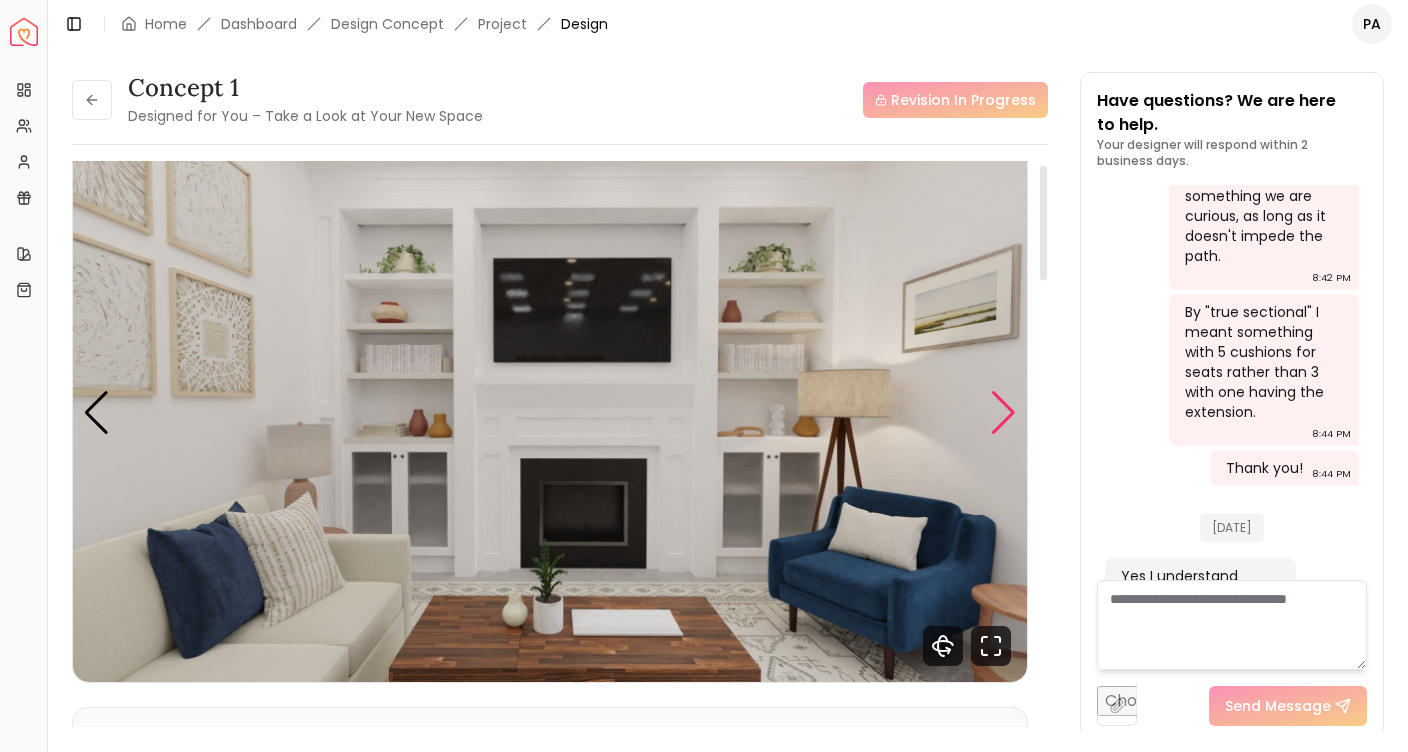 click at bounding box center [1003, 413] 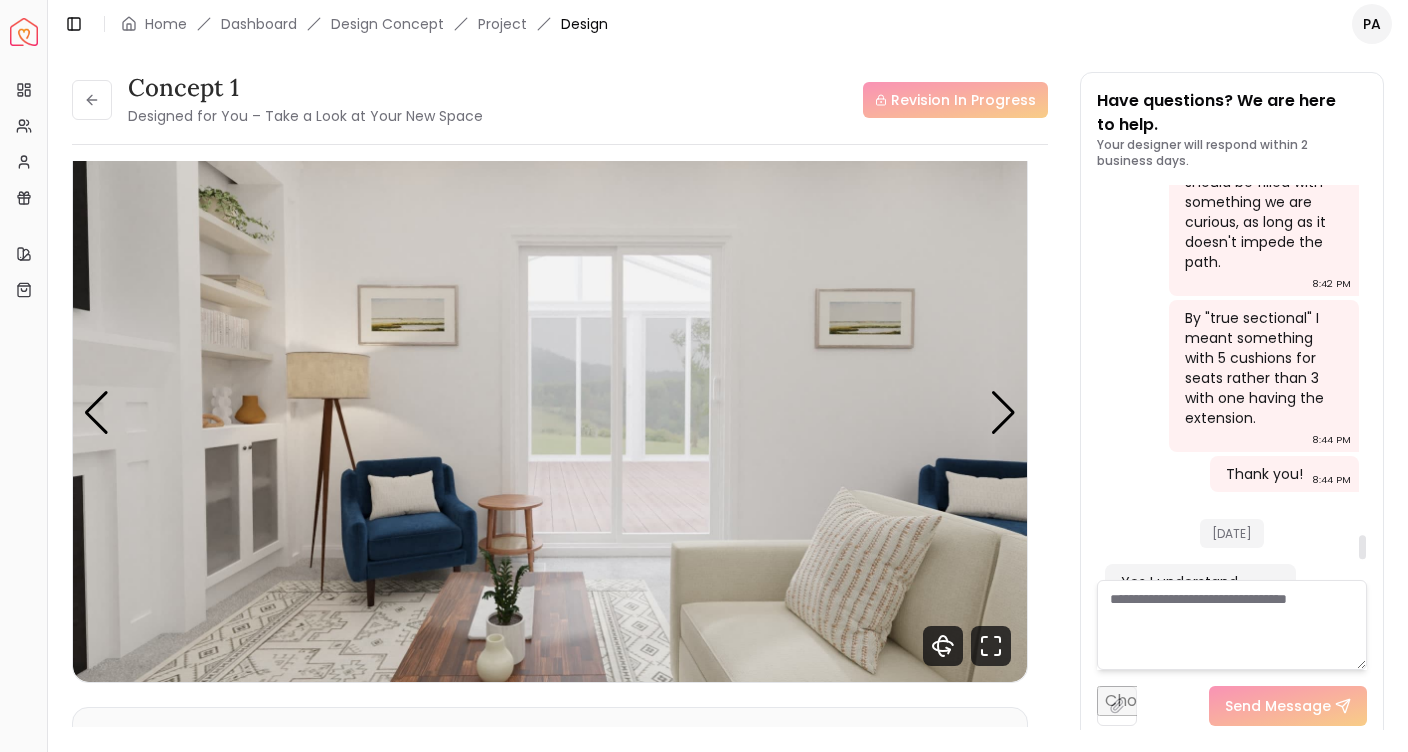 scroll, scrollTop: 5945, scrollLeft: 0, axis: vertical 